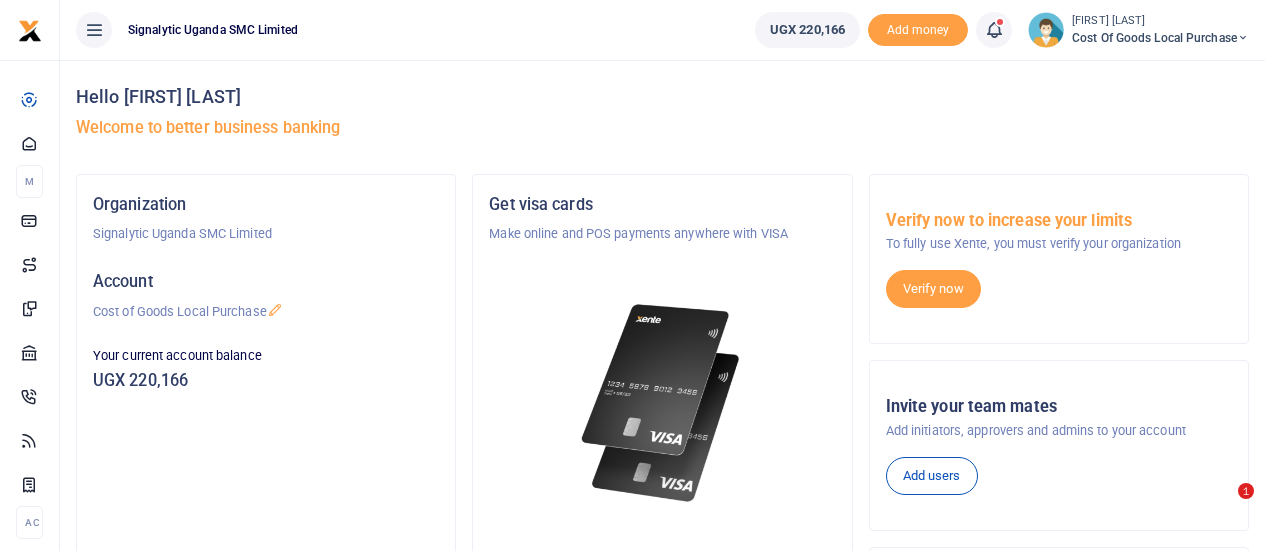 scroll, scrollTop: 0, scrollLeft: 0, axis: both 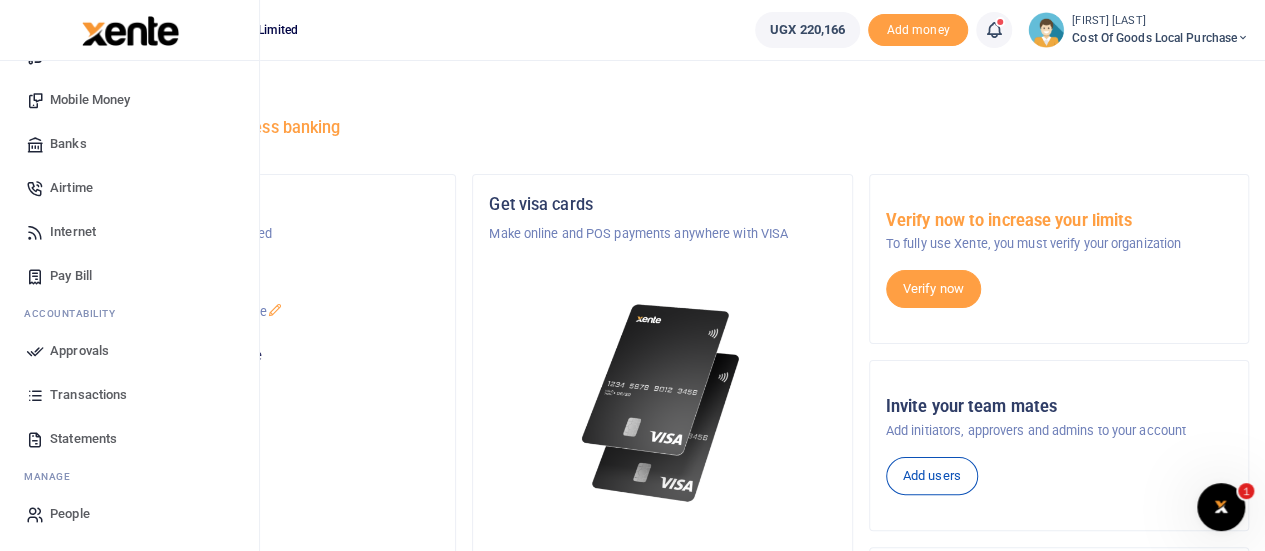 click on "Approvals" at bounding box center [79, 351] 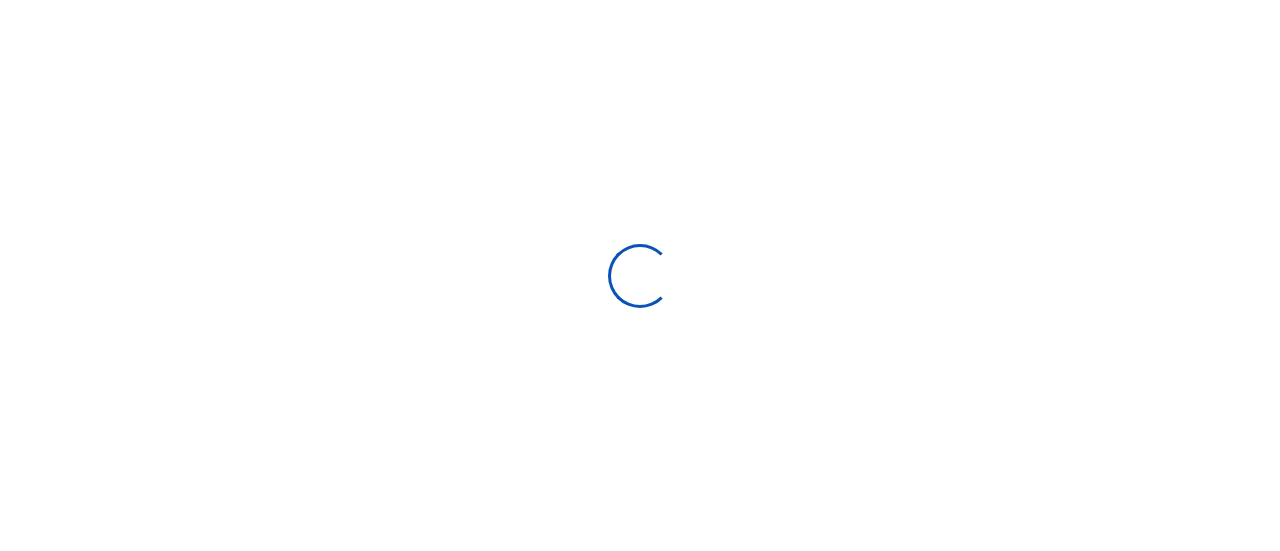 scroll, scrollTop: 0, scrollLeft: 0, axis: both 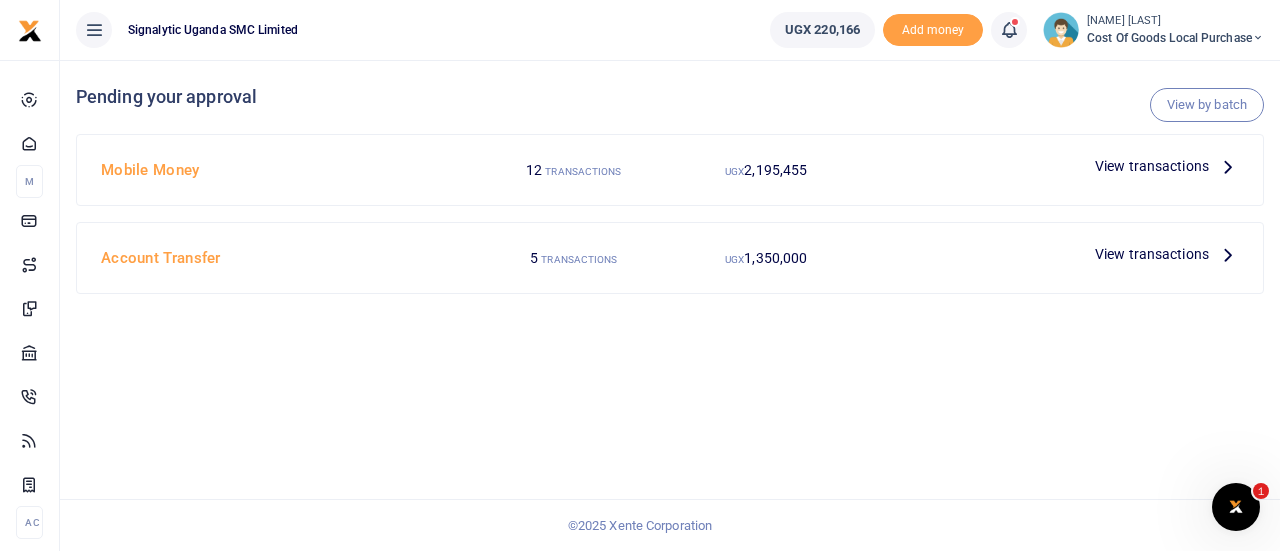 click on "View transactions" at bounding box center [1152, 166] 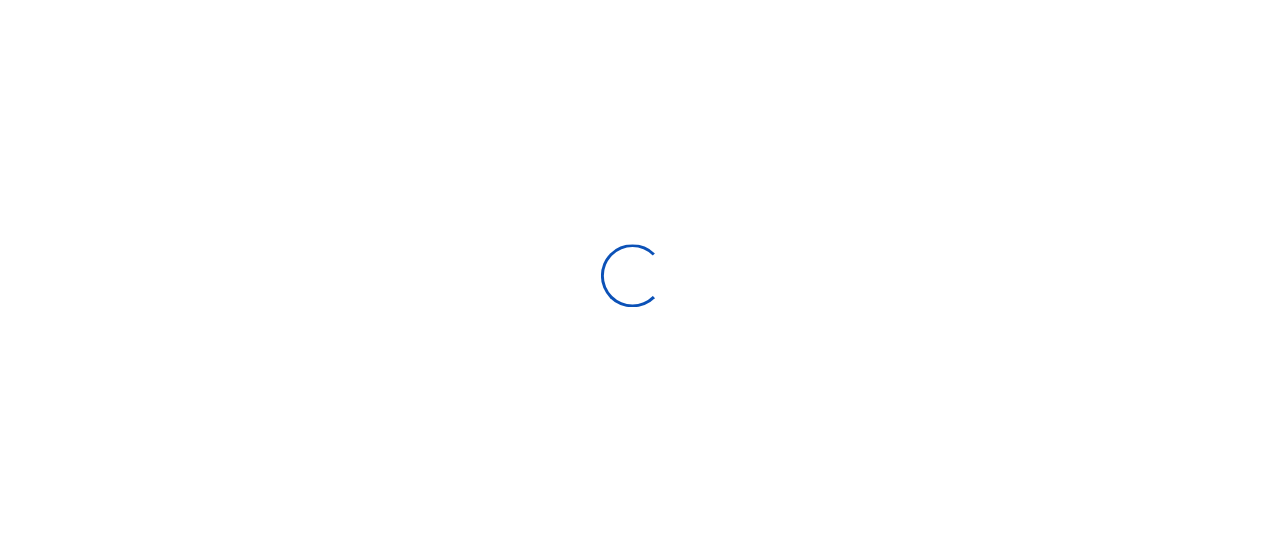 scroll, scrollTop: 0, scrollLeft: 0, axis: both 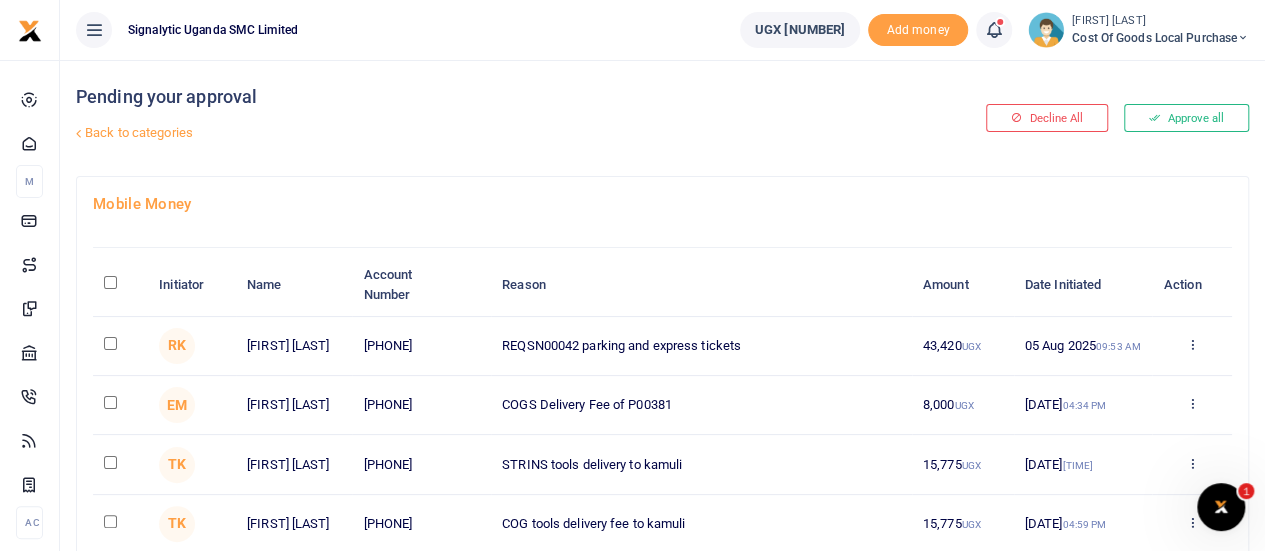 click on "Approve
Decline
Details" at bounding box center [1192, 346] 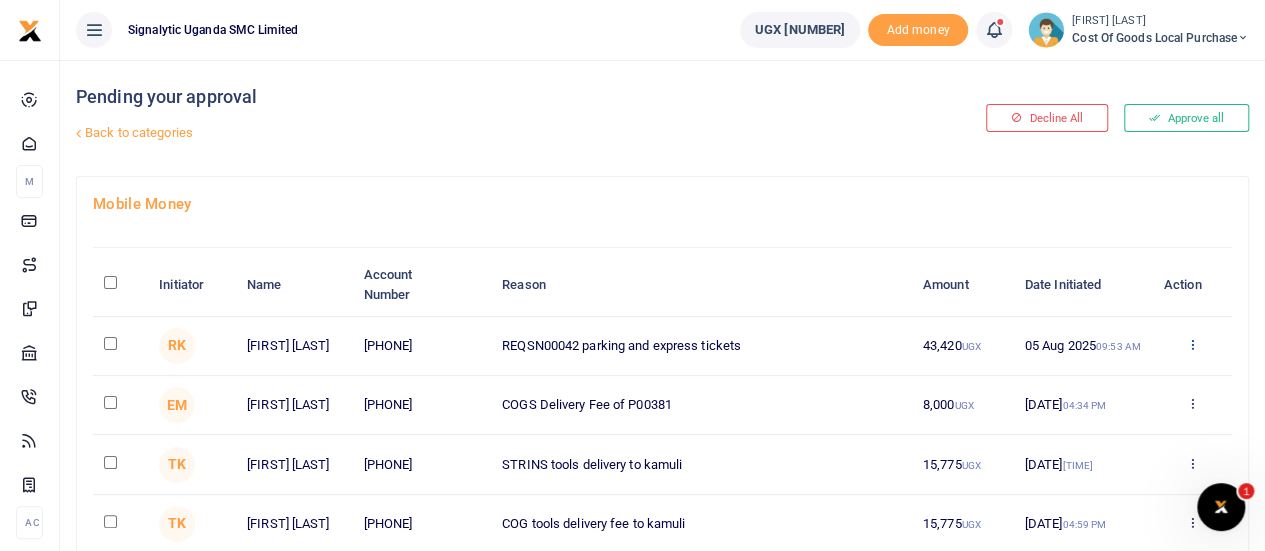 click at bounding box center (1191, 344) 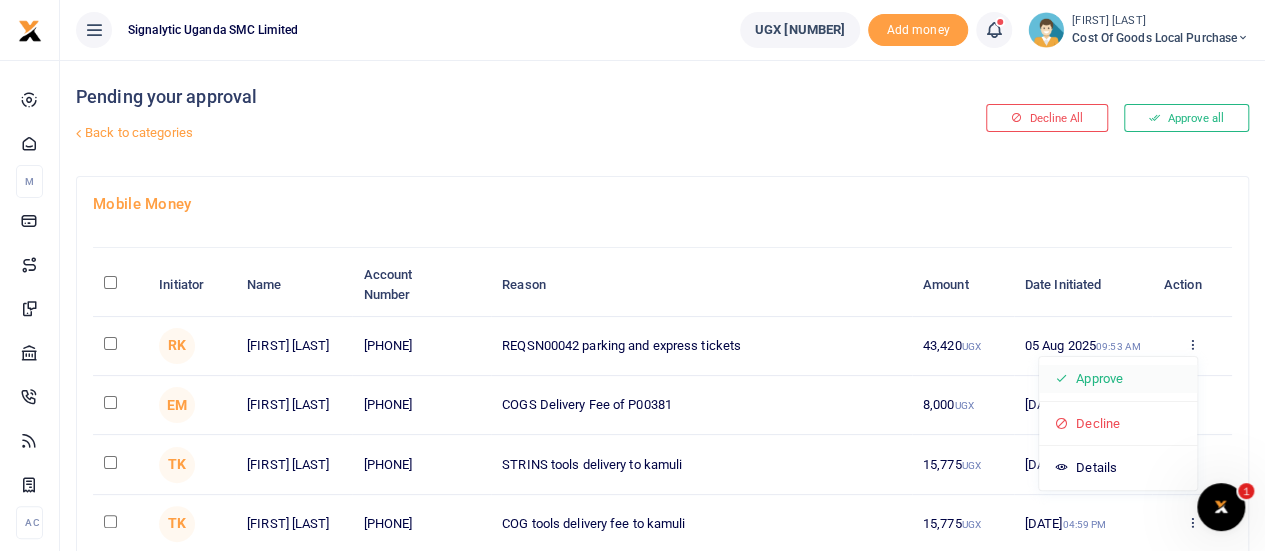 click on "Approve" at bounding box center [1118, 379] 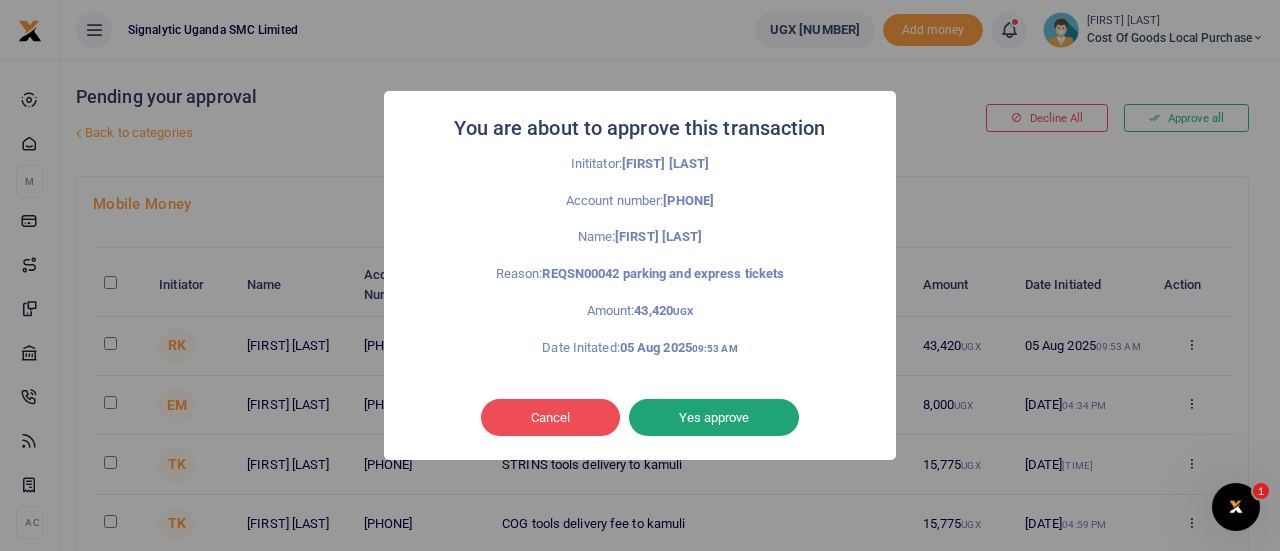 click on "Yes approve" at bounding box center (714, 418) 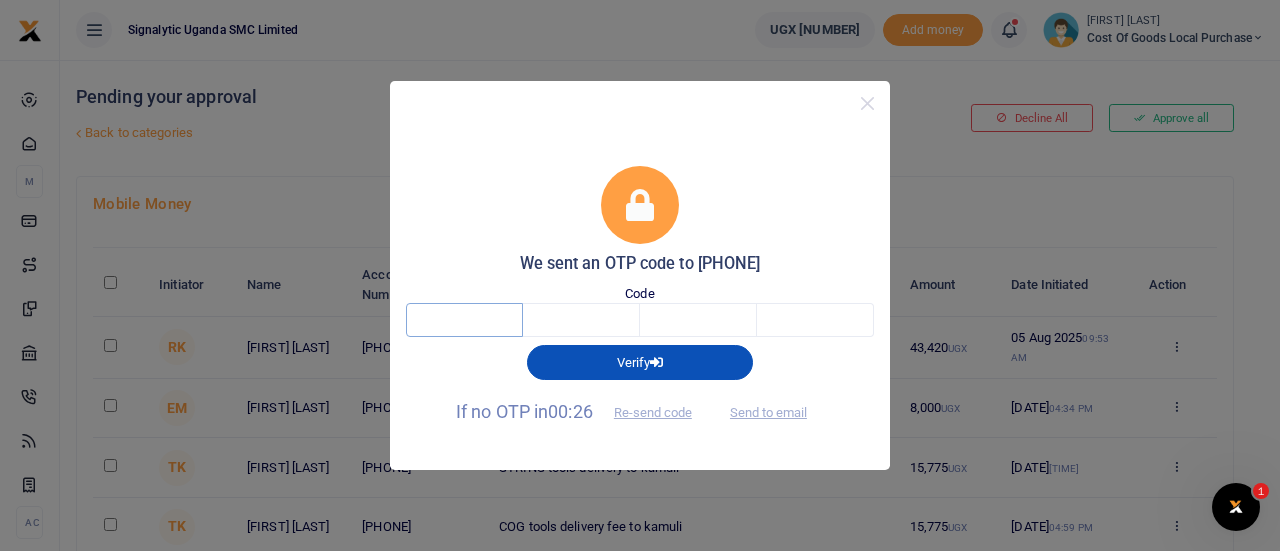 click at bounding box center [464, 320] 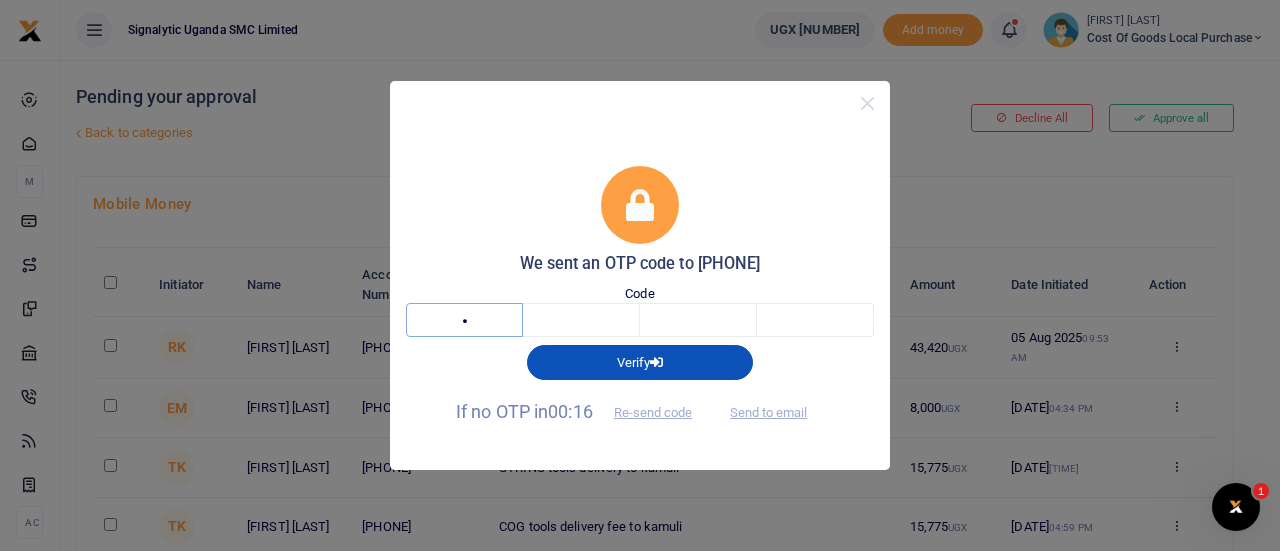 type on "4" 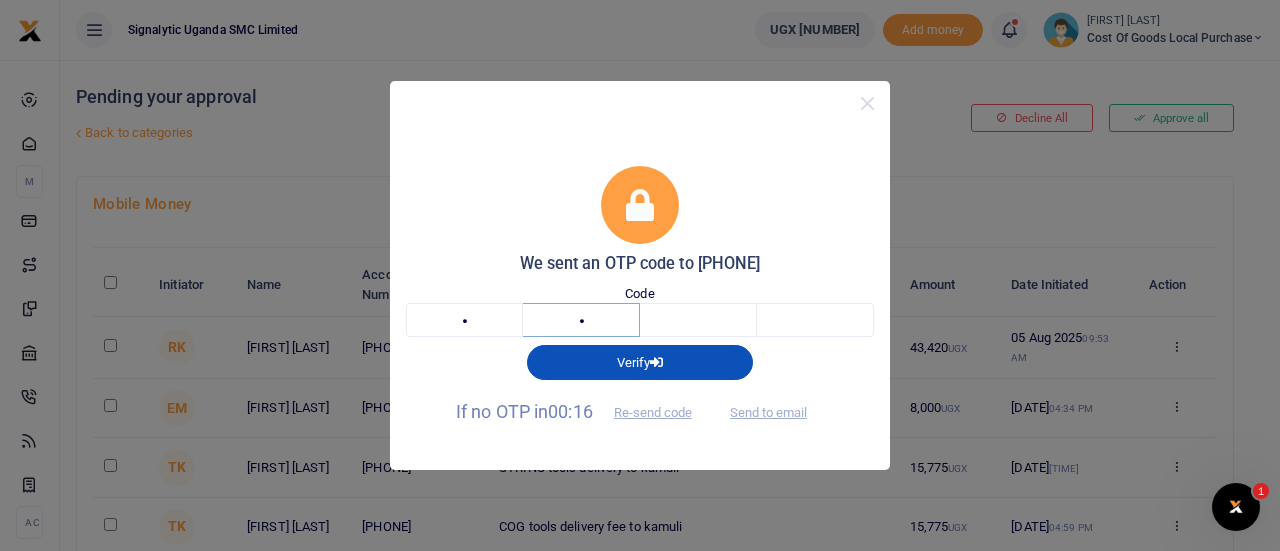 type on "0" 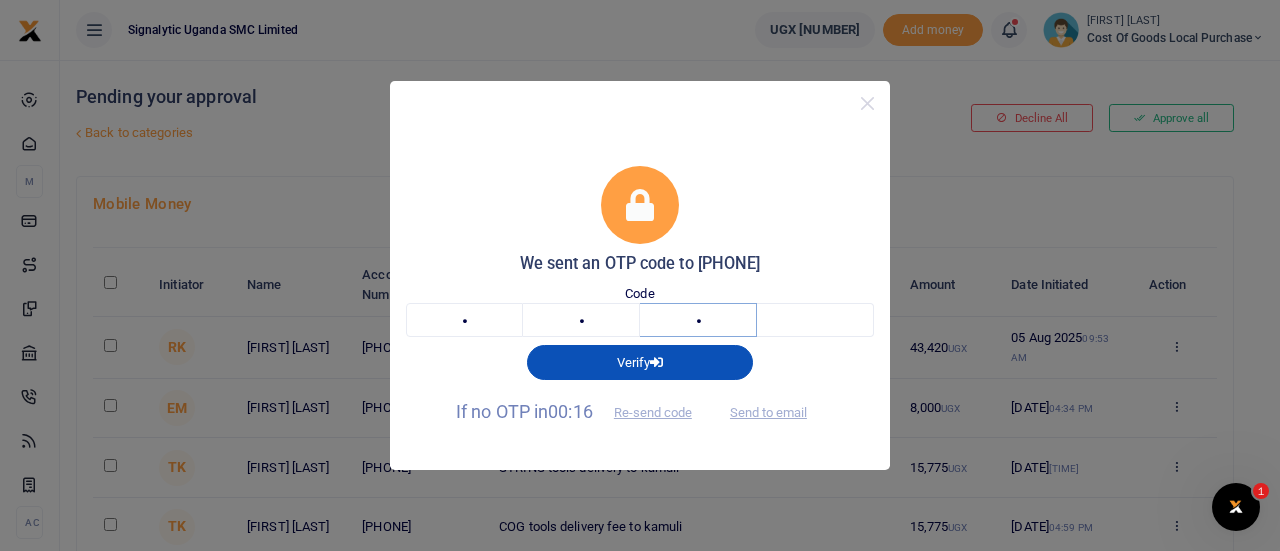 type on "1" 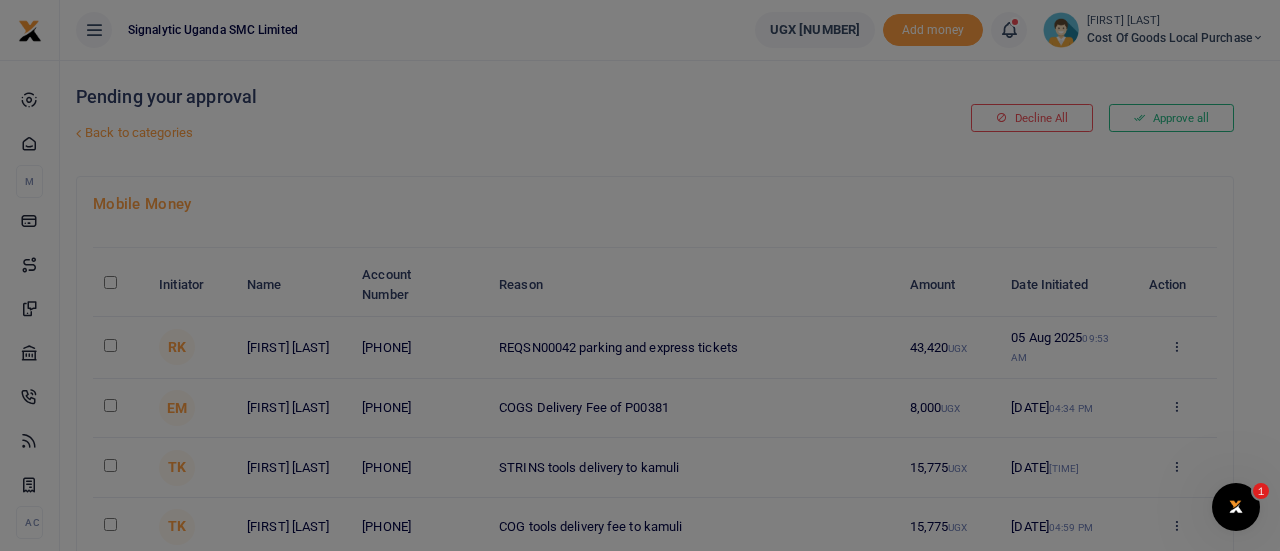 type on "5" 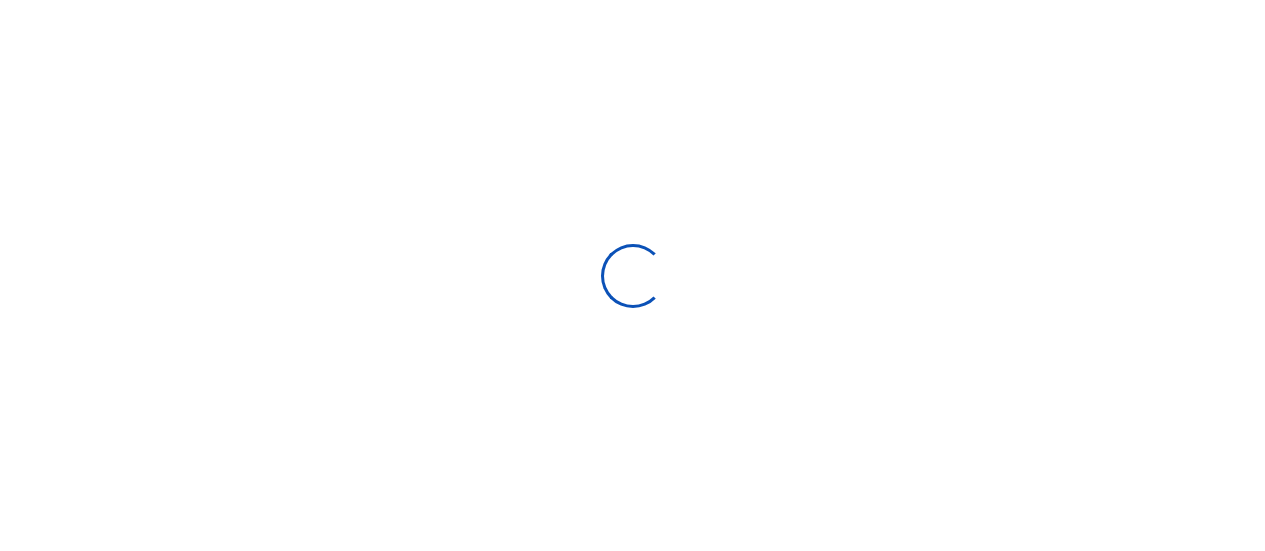 scroll, scrollTop: 0, scrollLeft: 0, axis: both 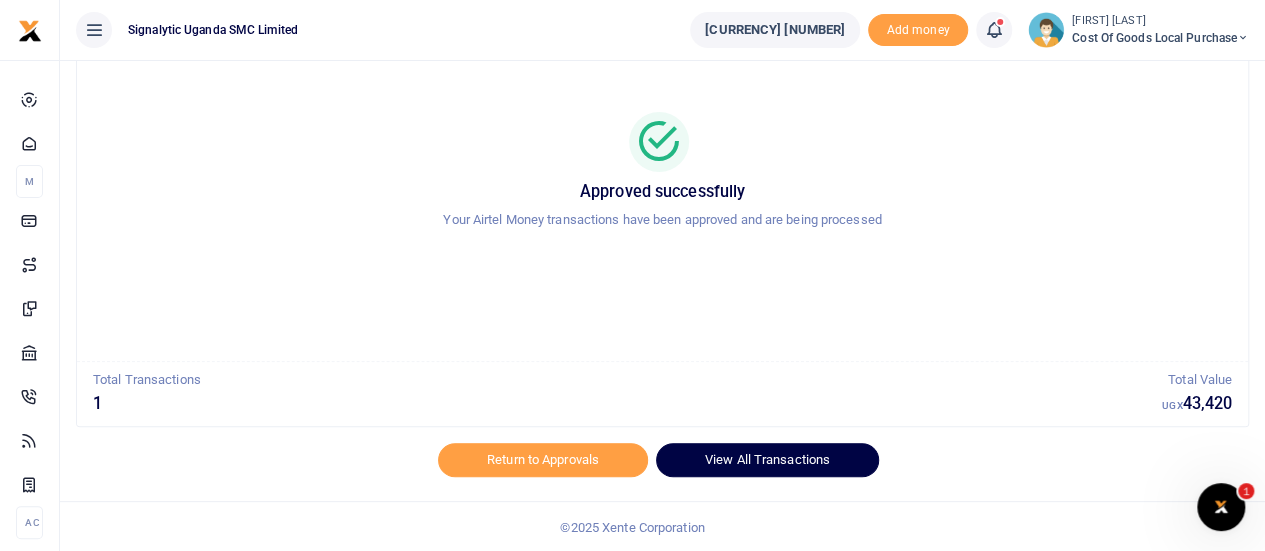 click on "View All Transactions" at bounding box center [767, 460] 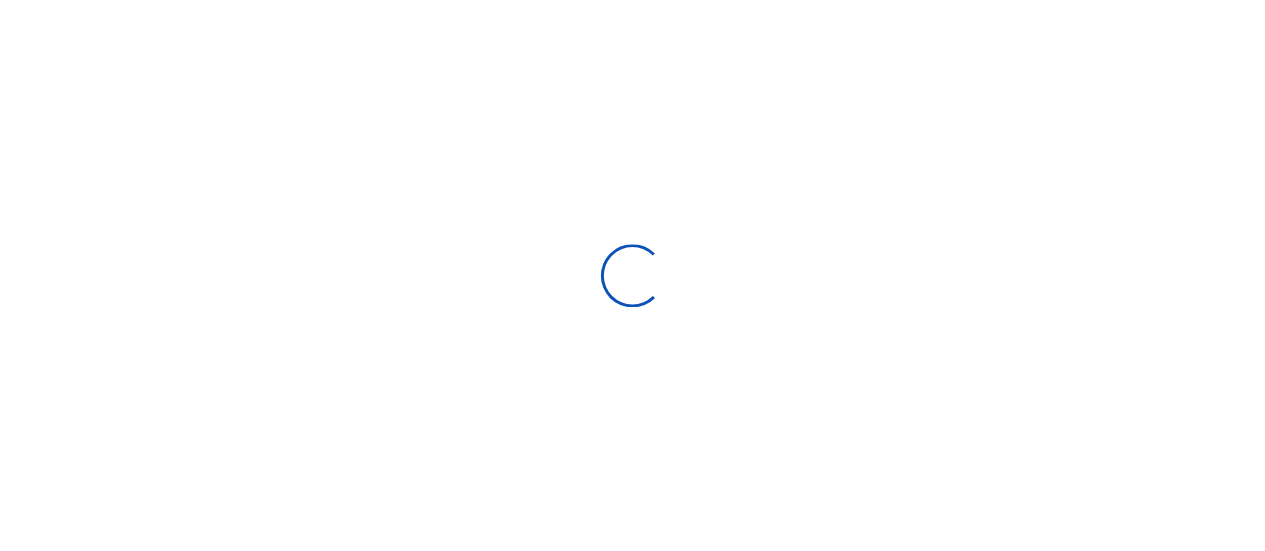 scroll, scrollTop: 0, scrollLeft: 0, axis: both 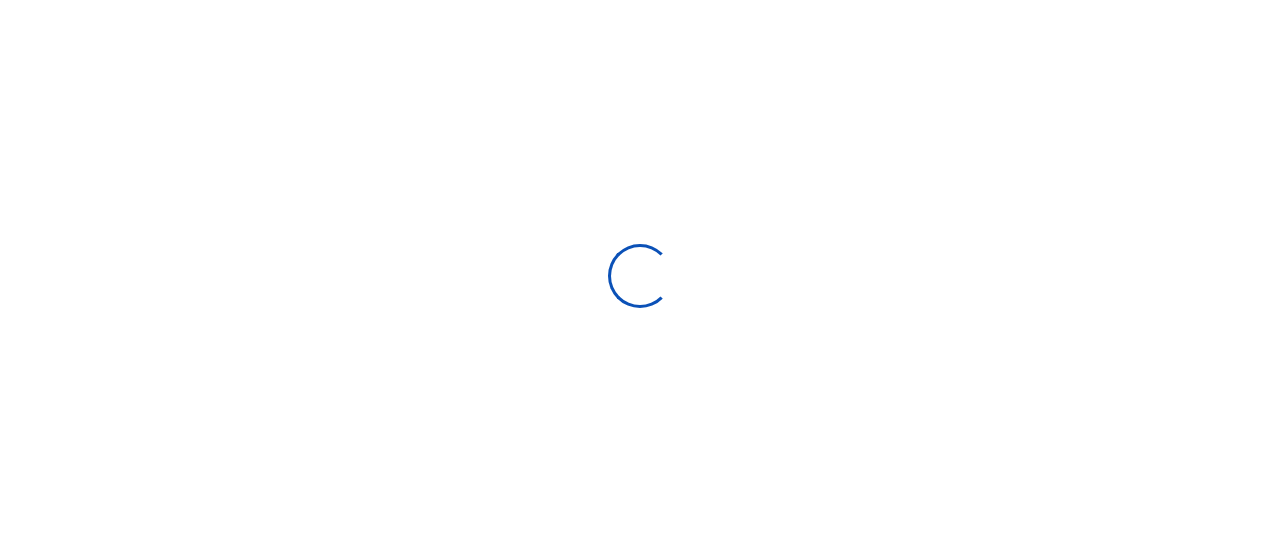 select 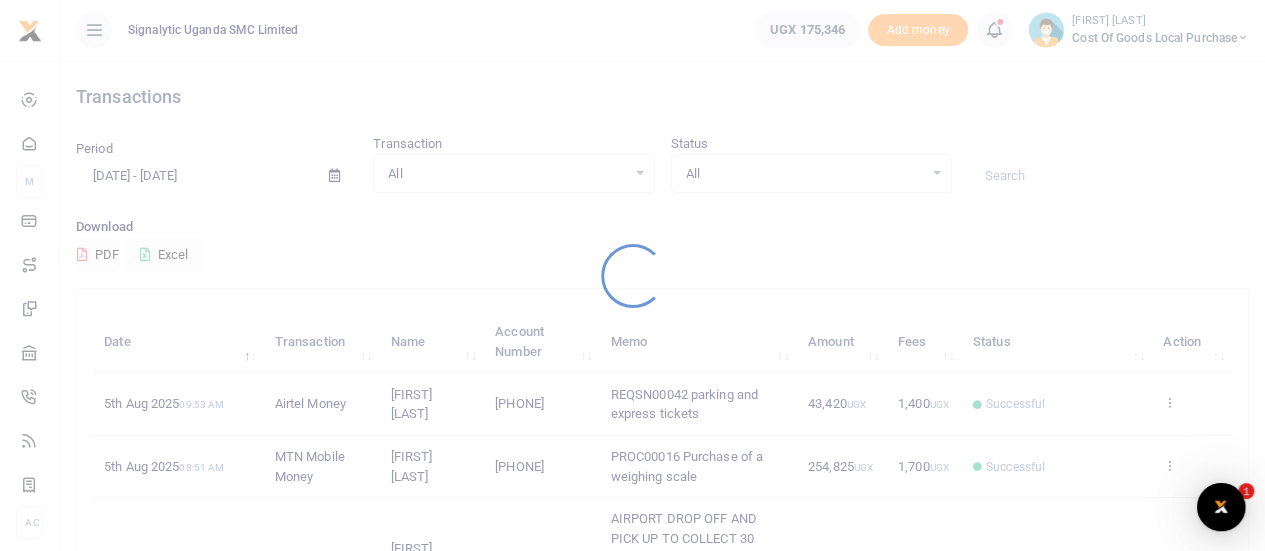 scroll, scrollTop: 0, scrollLeft: 0, axis: both 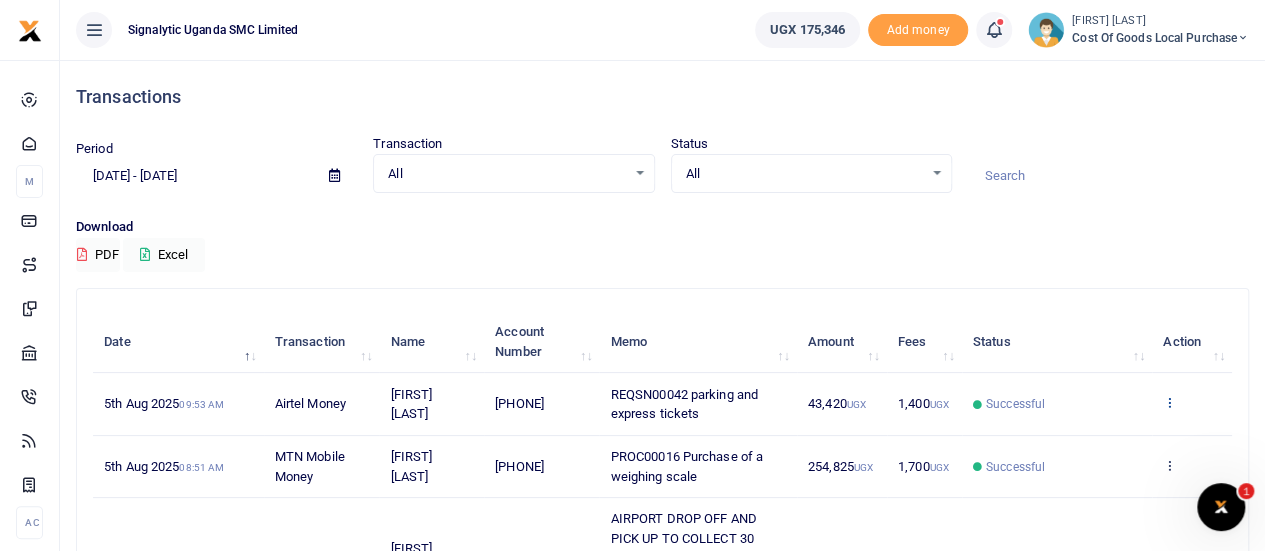 click at bounding box center [1169, 402] 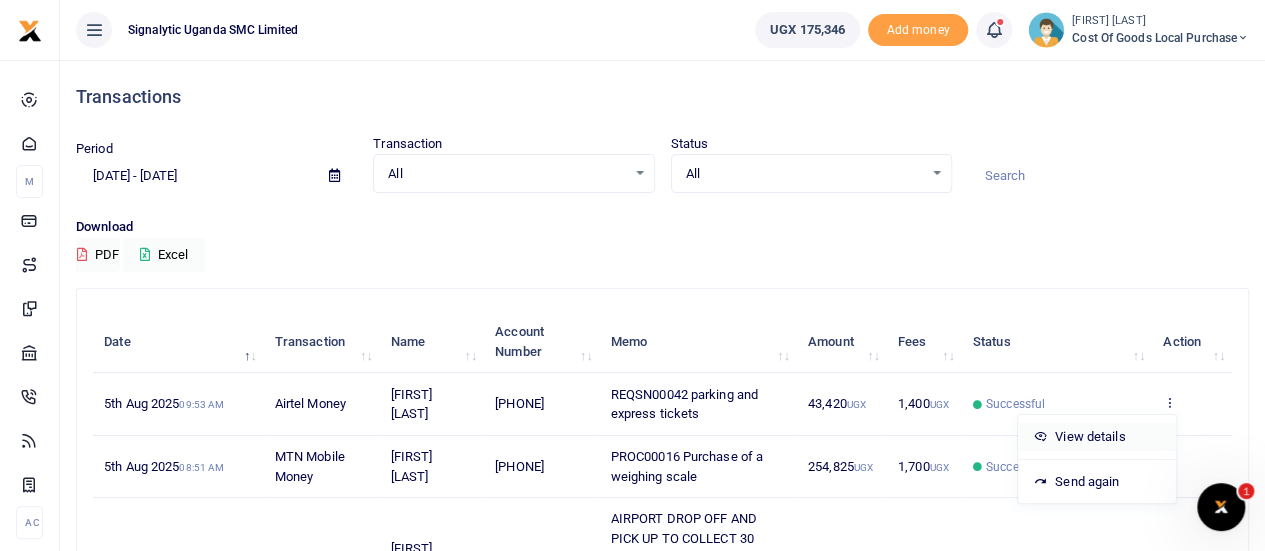 click on "View details" at bounding box center [1097, 437] 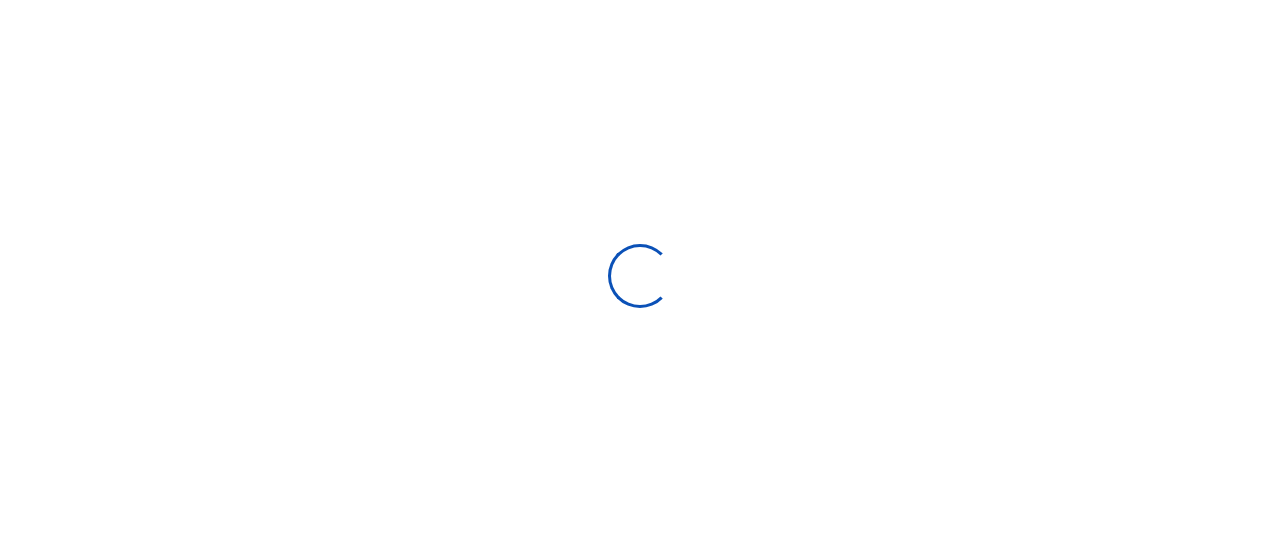 scroll, scrollTop: 0, scrollLeft: 0, axis: both 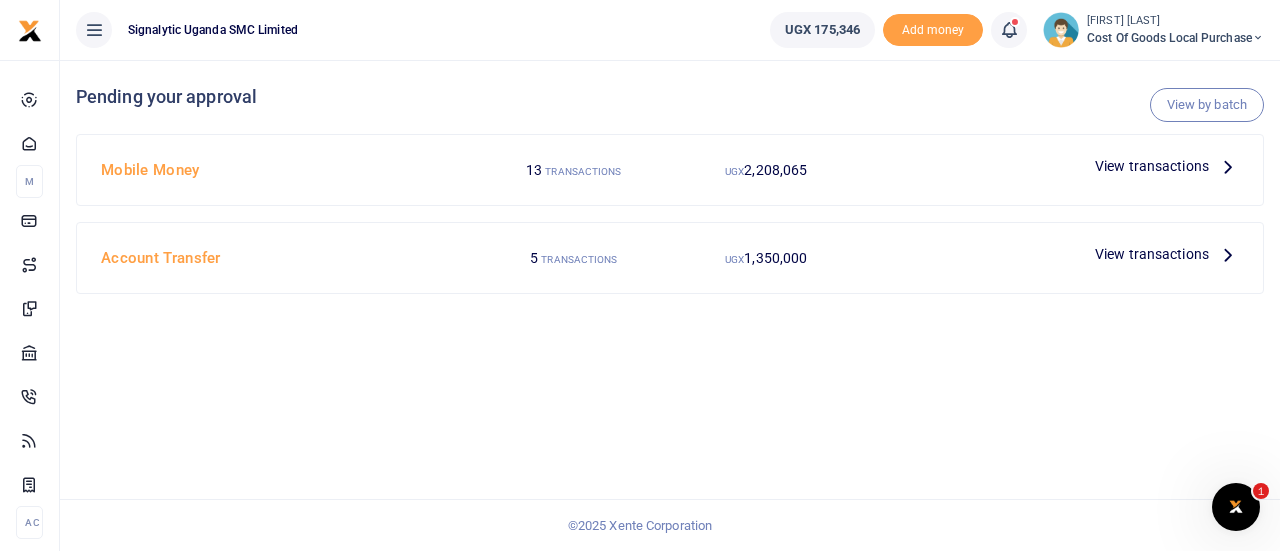 click on "View transactions" at bounding box center (1152, 166) 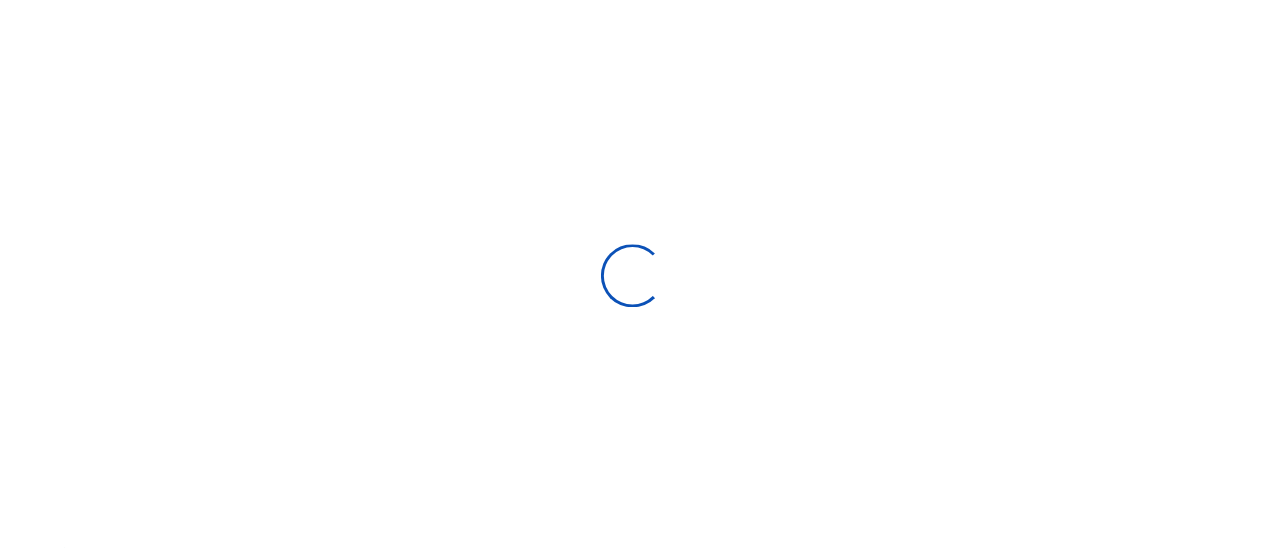 scroll, scrollTop: 0, scrollLeft: 0, axis: both 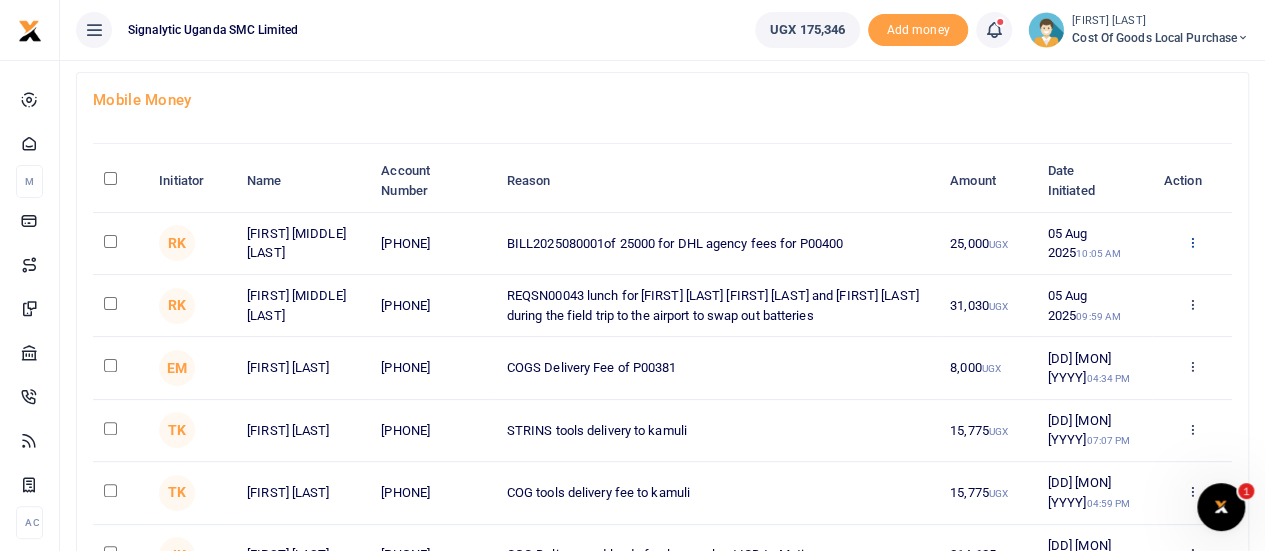 click at bounding box center (1191, 243) 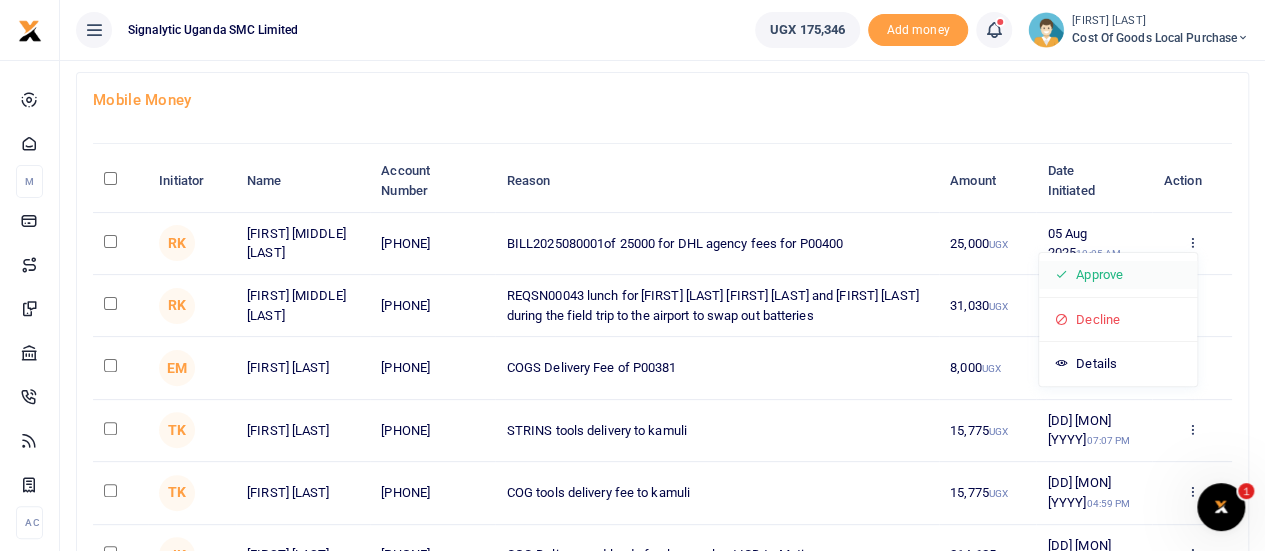 click on "Approve" at bounding box center (1118, 275) 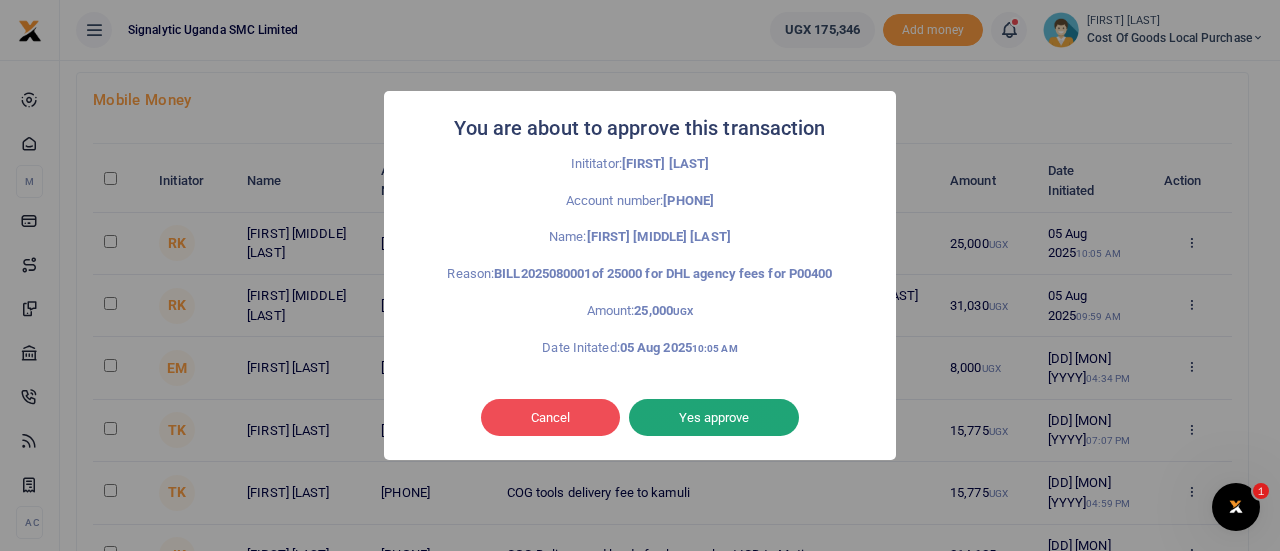 click on "Yes approve" at bounding box center [714, 418] 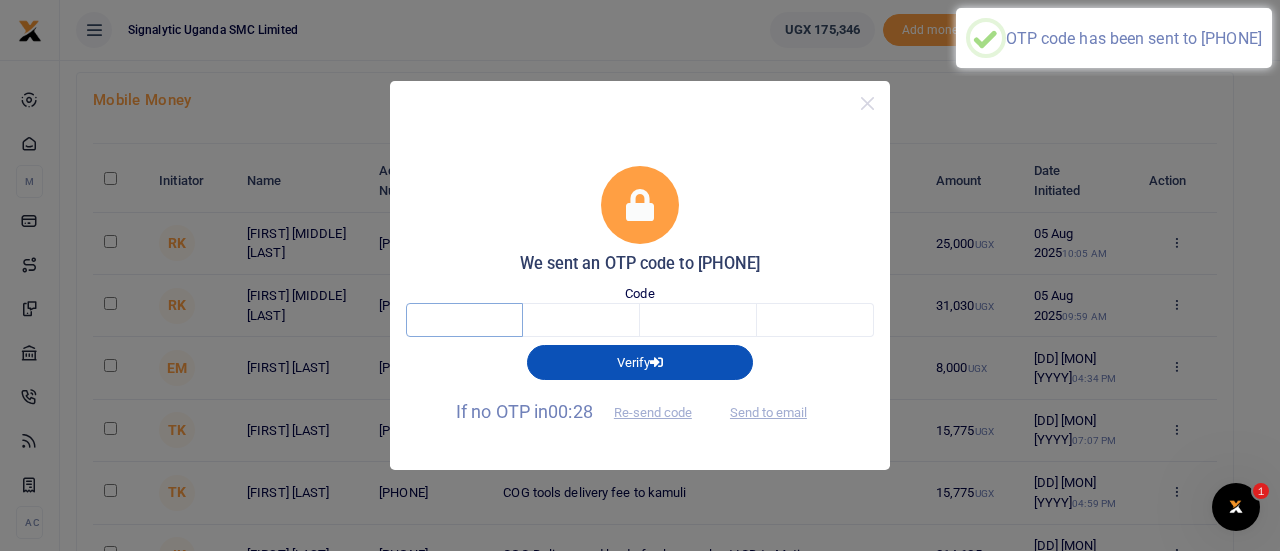 click at bounding box center (464, 320) 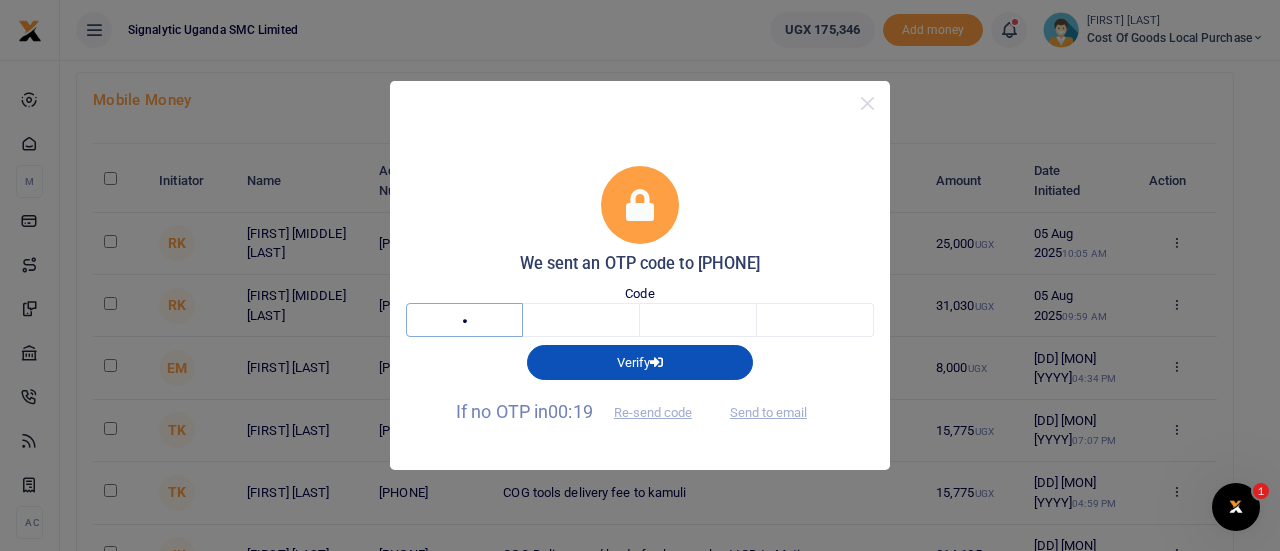 type on "8" 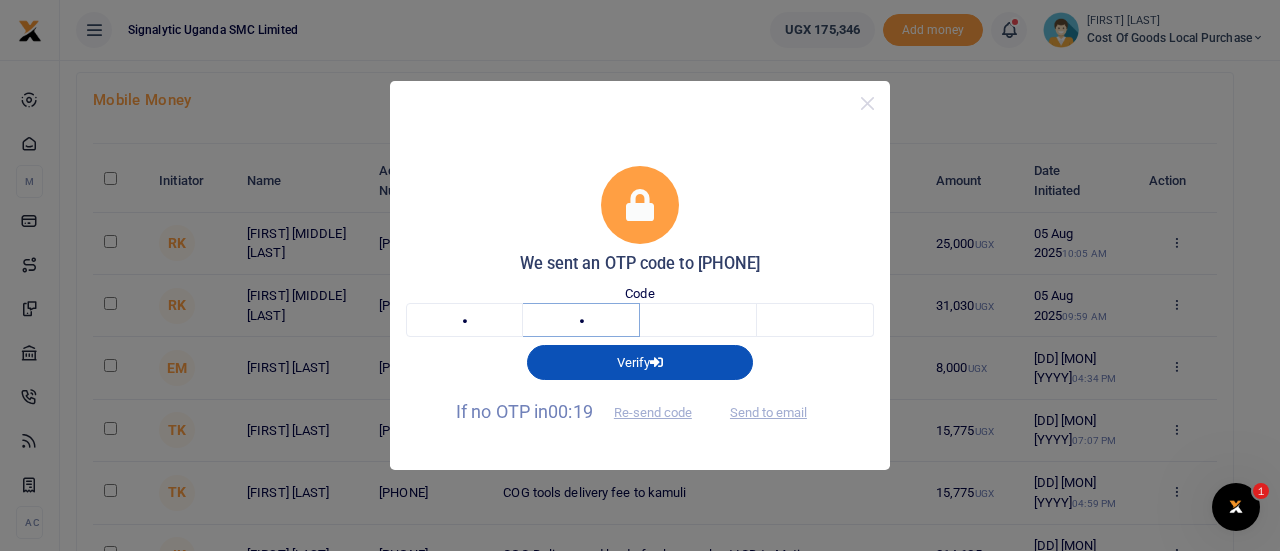 type on "0" 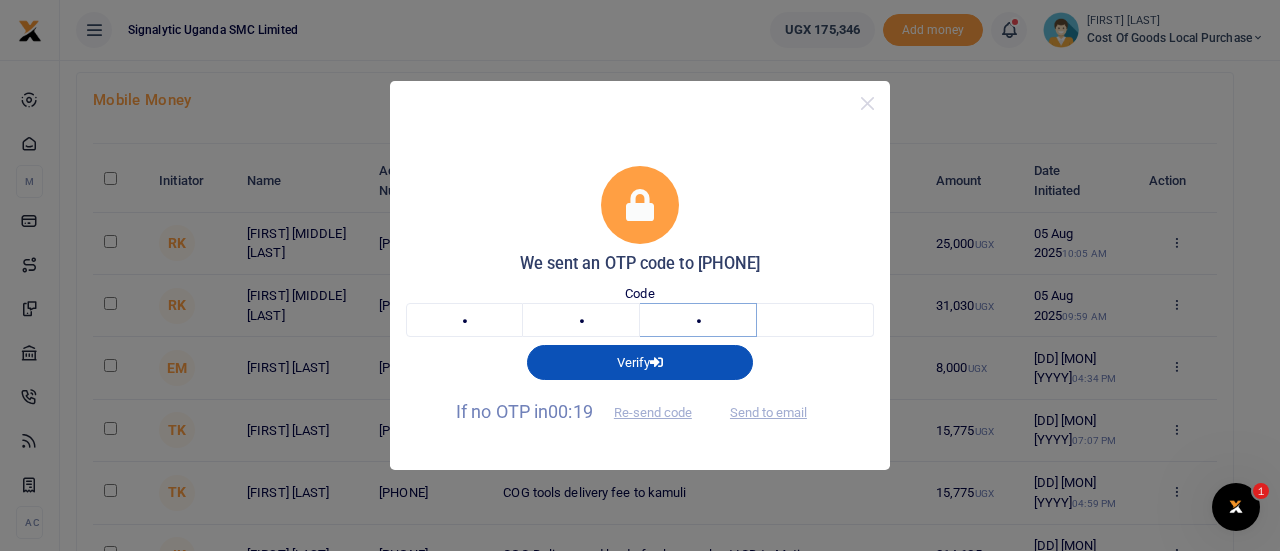 type on "6" 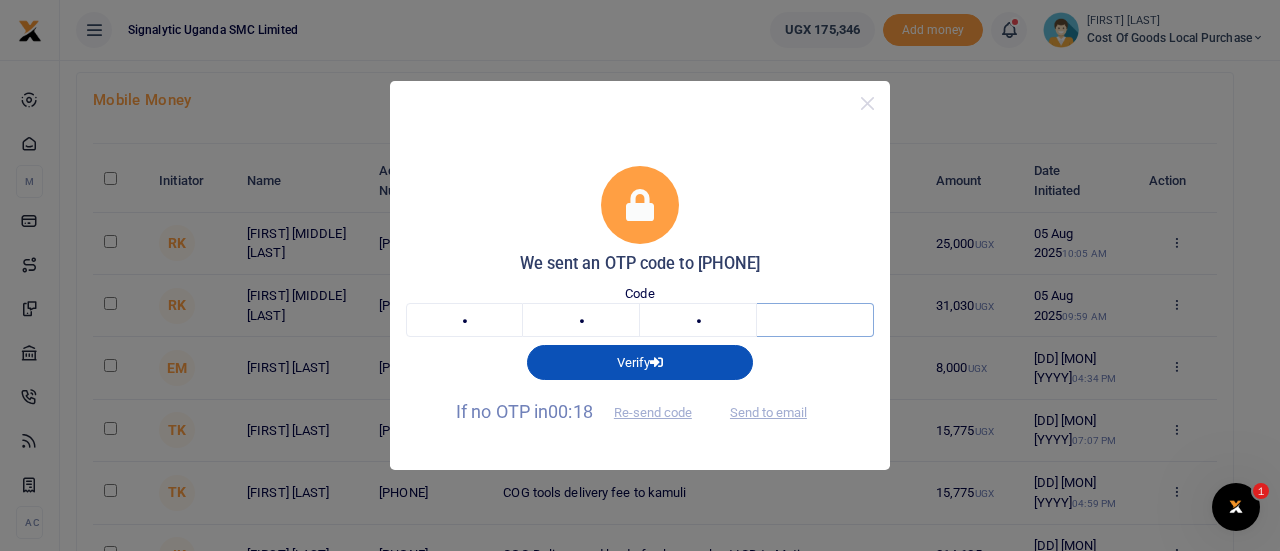type on "0" 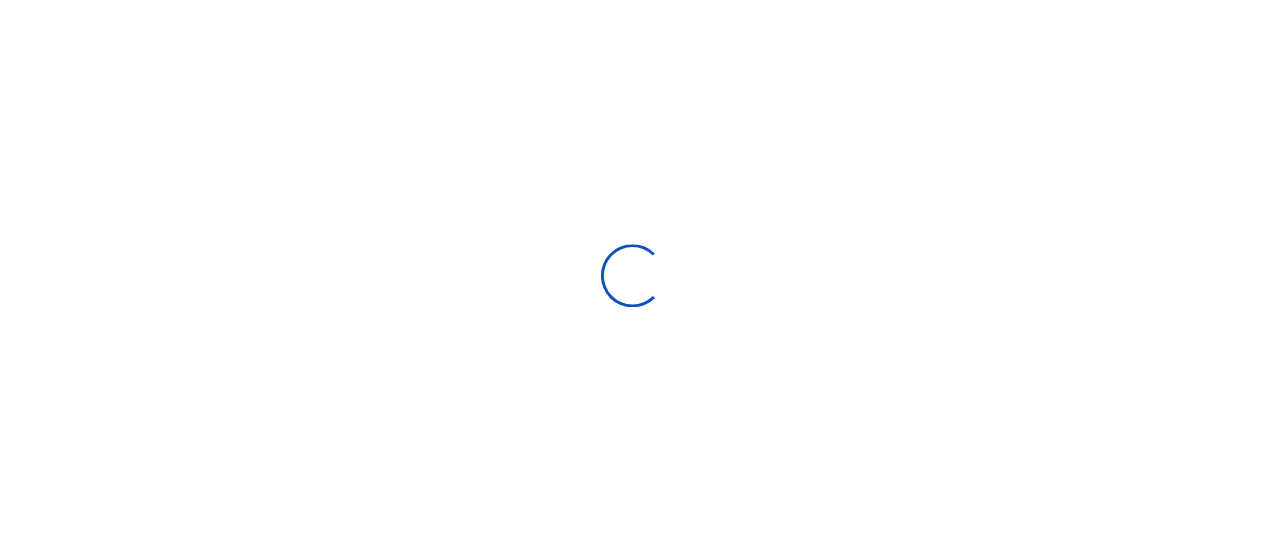 scroll, scrollTop: 0, scrollLeft: 0, axis: both 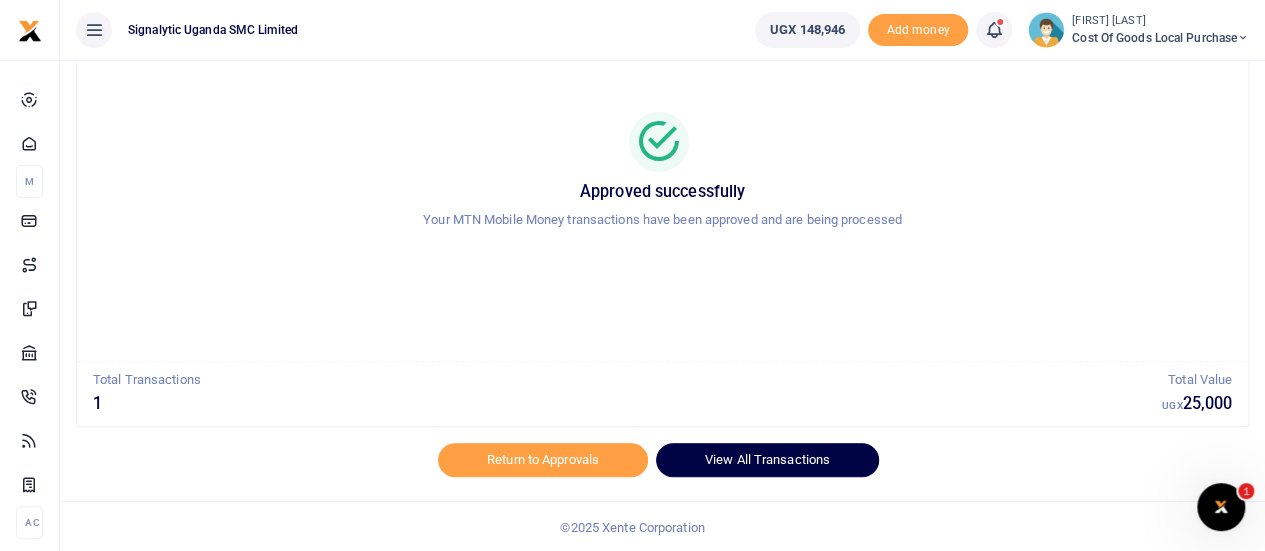 click on "View All Transactions" at bounding box center [767, 460] 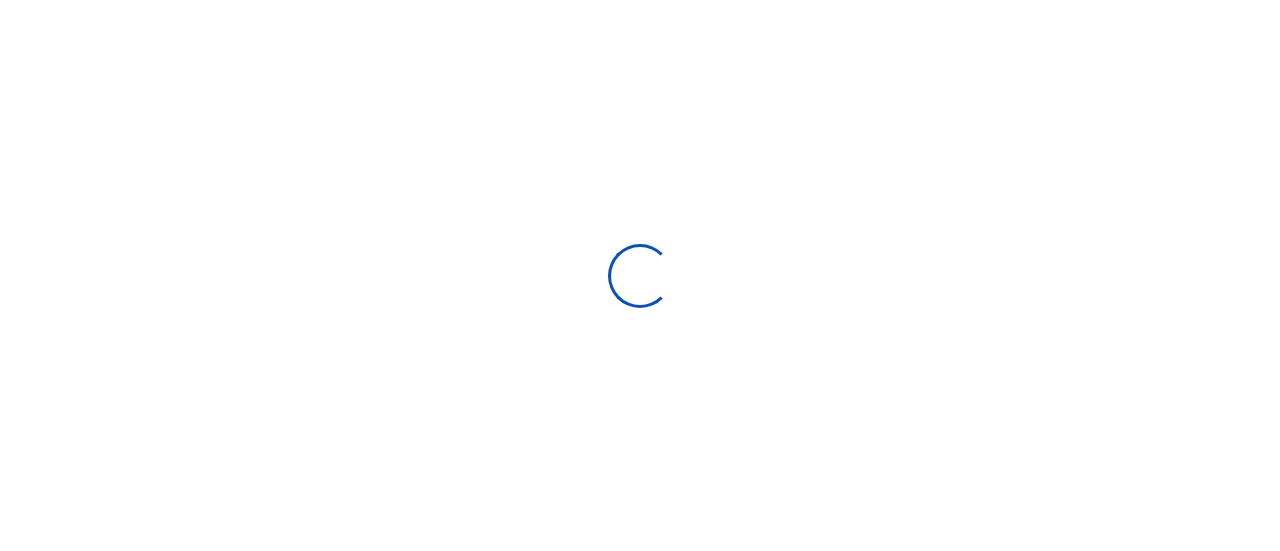 select 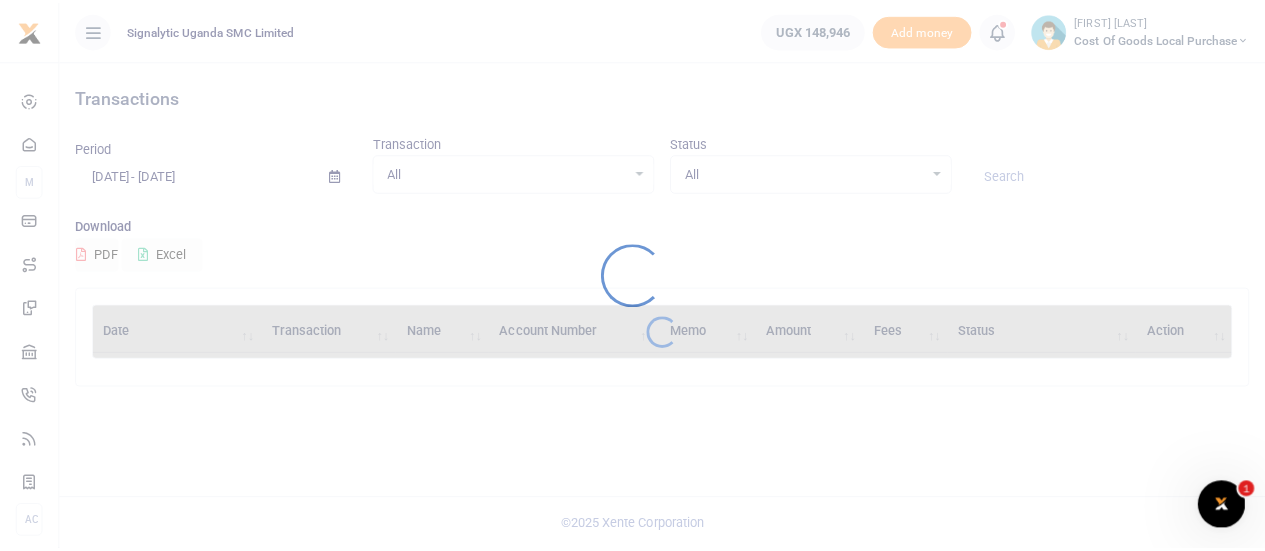 scroll, scrollTop: 0, scrollLeft: 0, axis: both 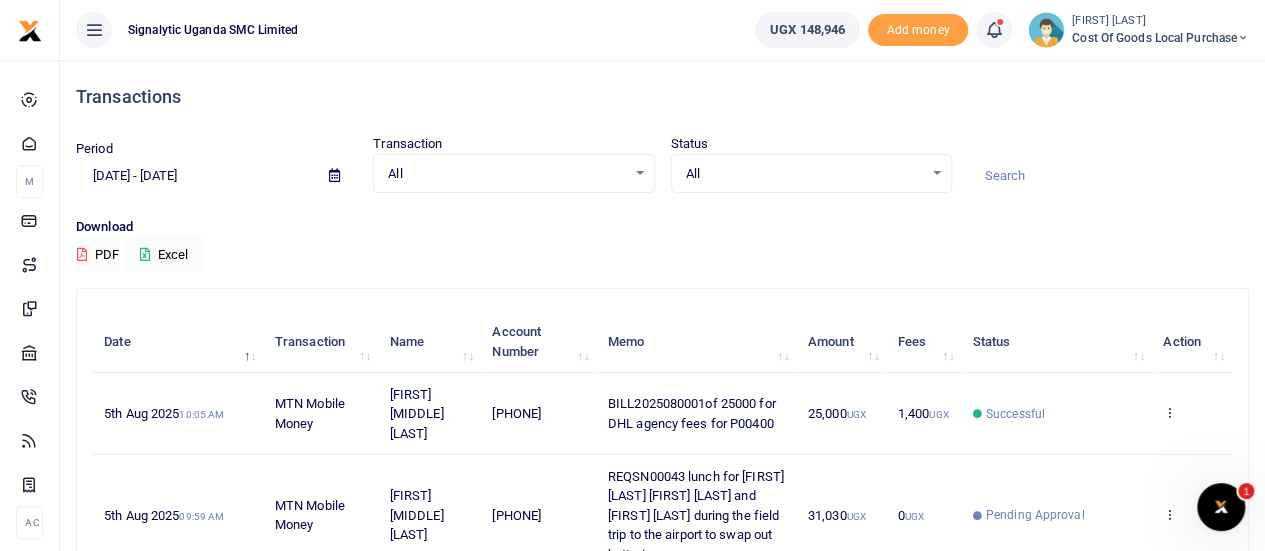 click on "View details
Send again" at bounding box center [1192, 414] 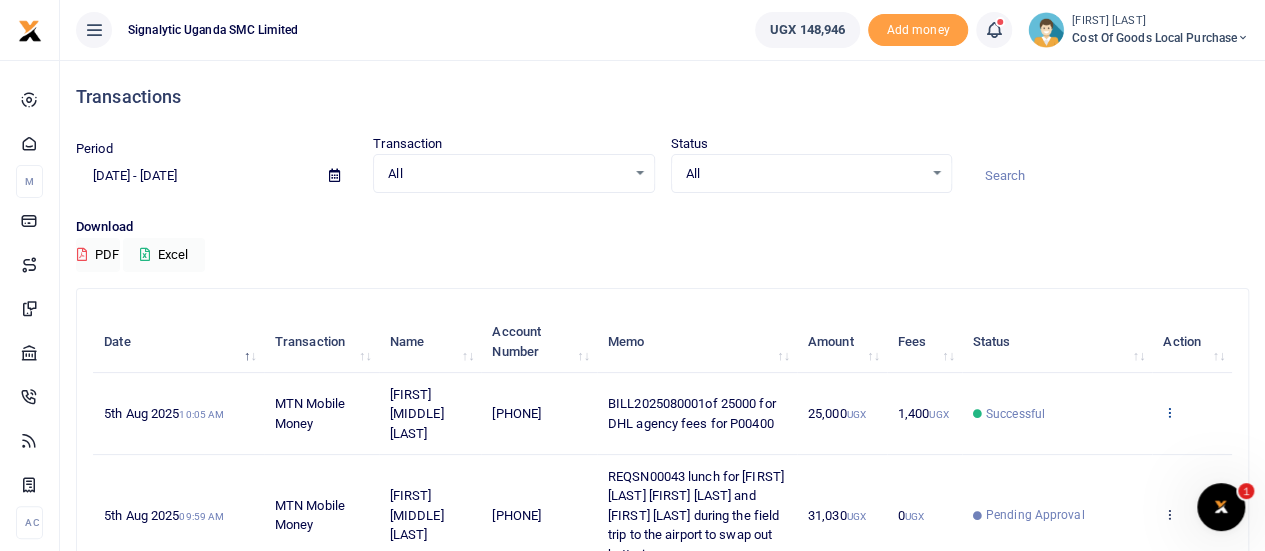 click at bounding box center [1169, 412] 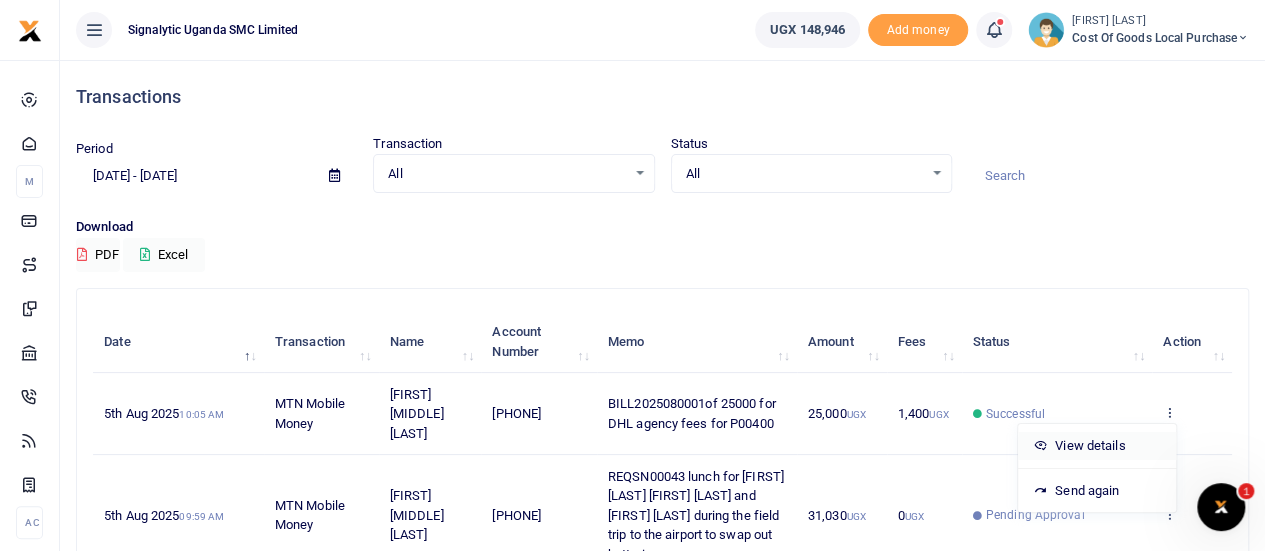 click on "View details" at bounding box center (1097, 446) 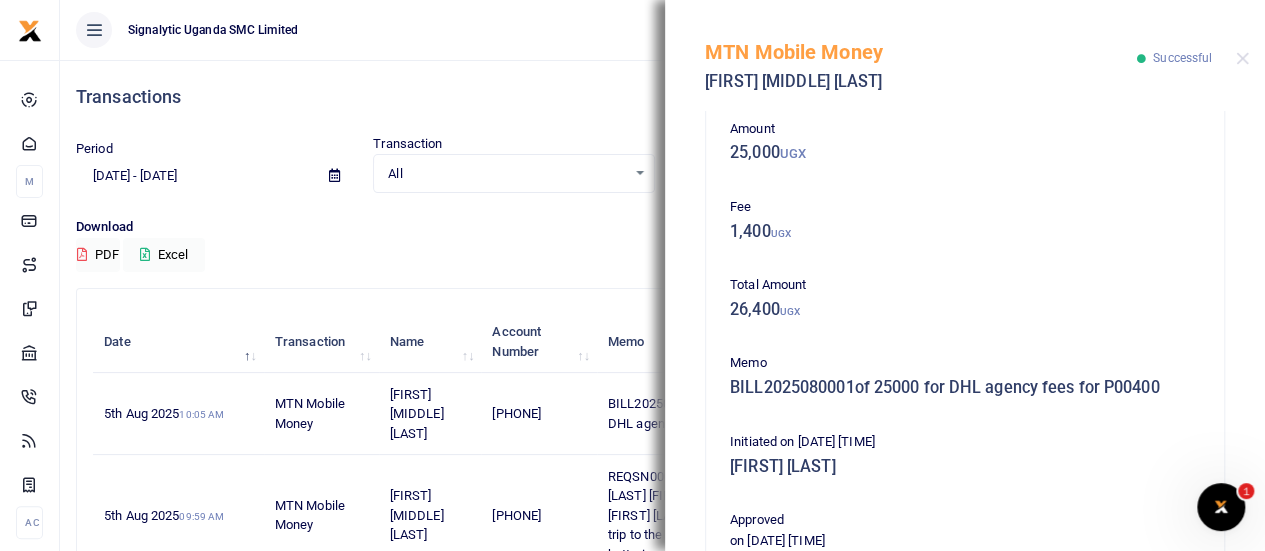 scroll, scrollTop: 110, scrollLeft: 0, axis: vertical 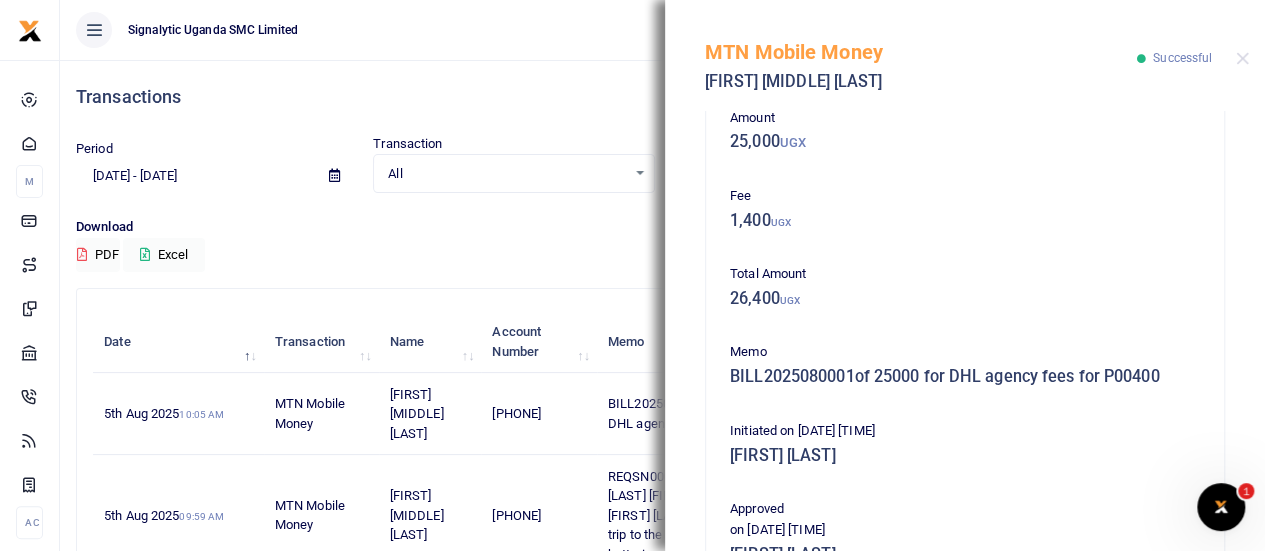 click on "Transactions" at bounding box center (662, 97) 